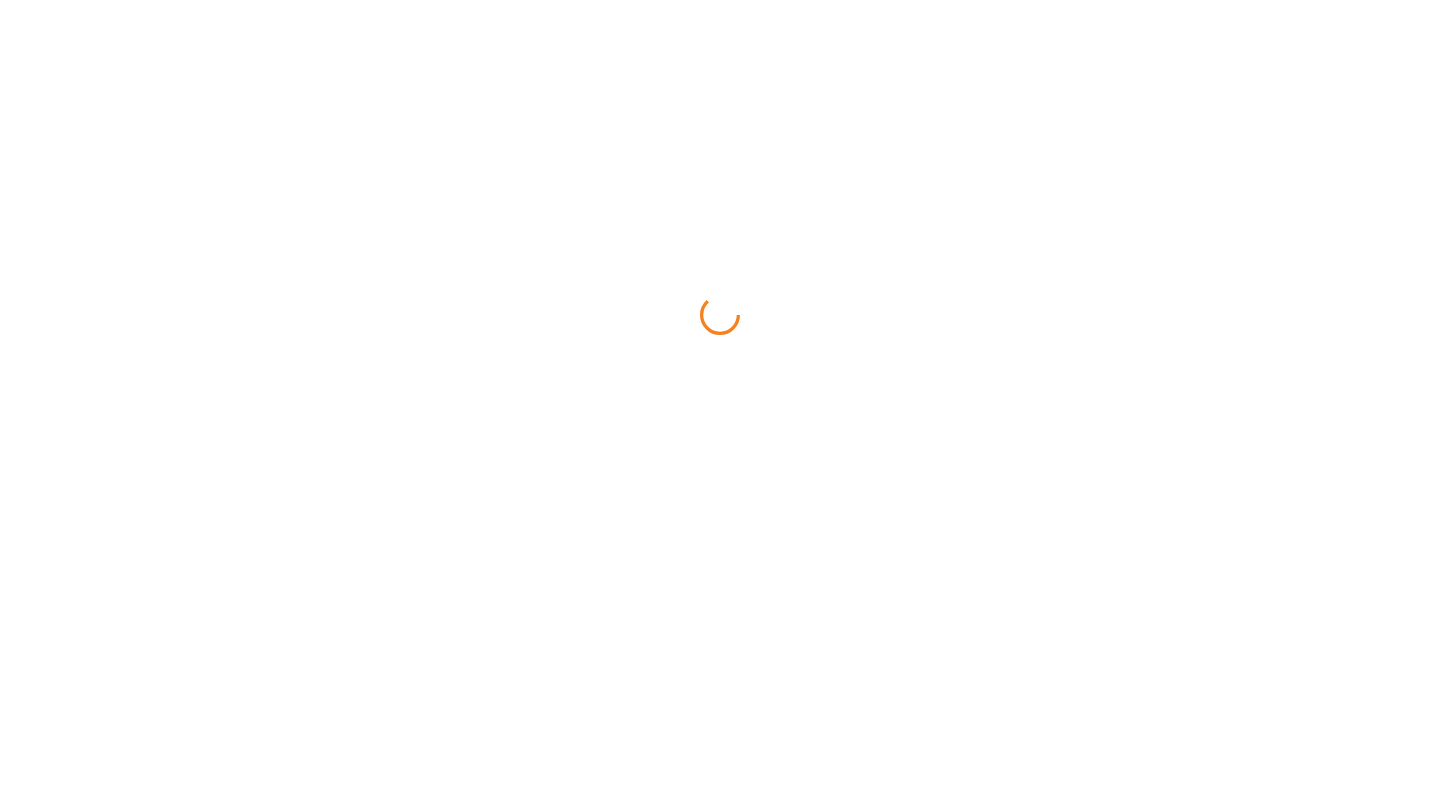 scroll, scrollTop: 0, scrollLeft: 0, axis: both 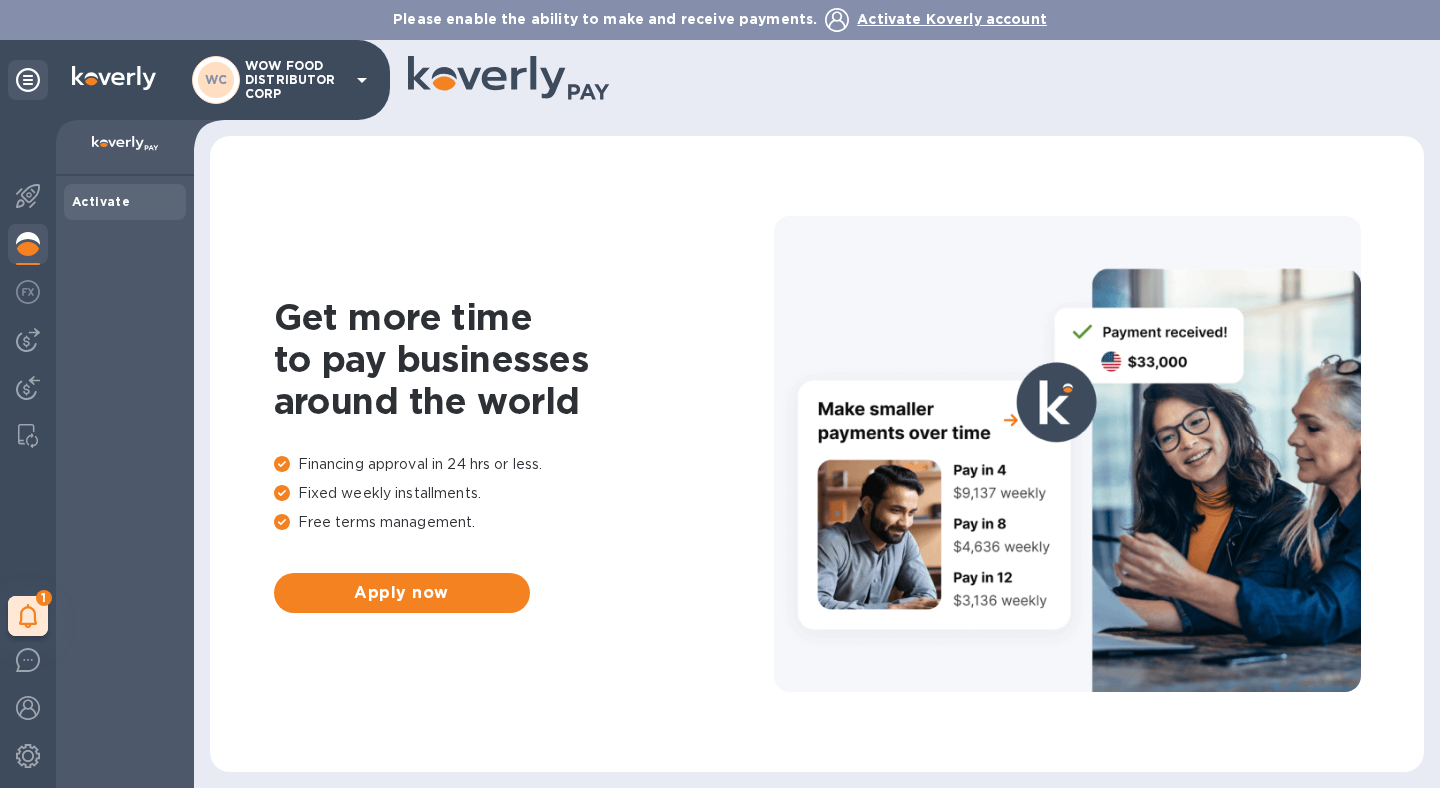click on "Activate" at bounding box center (101, 201) 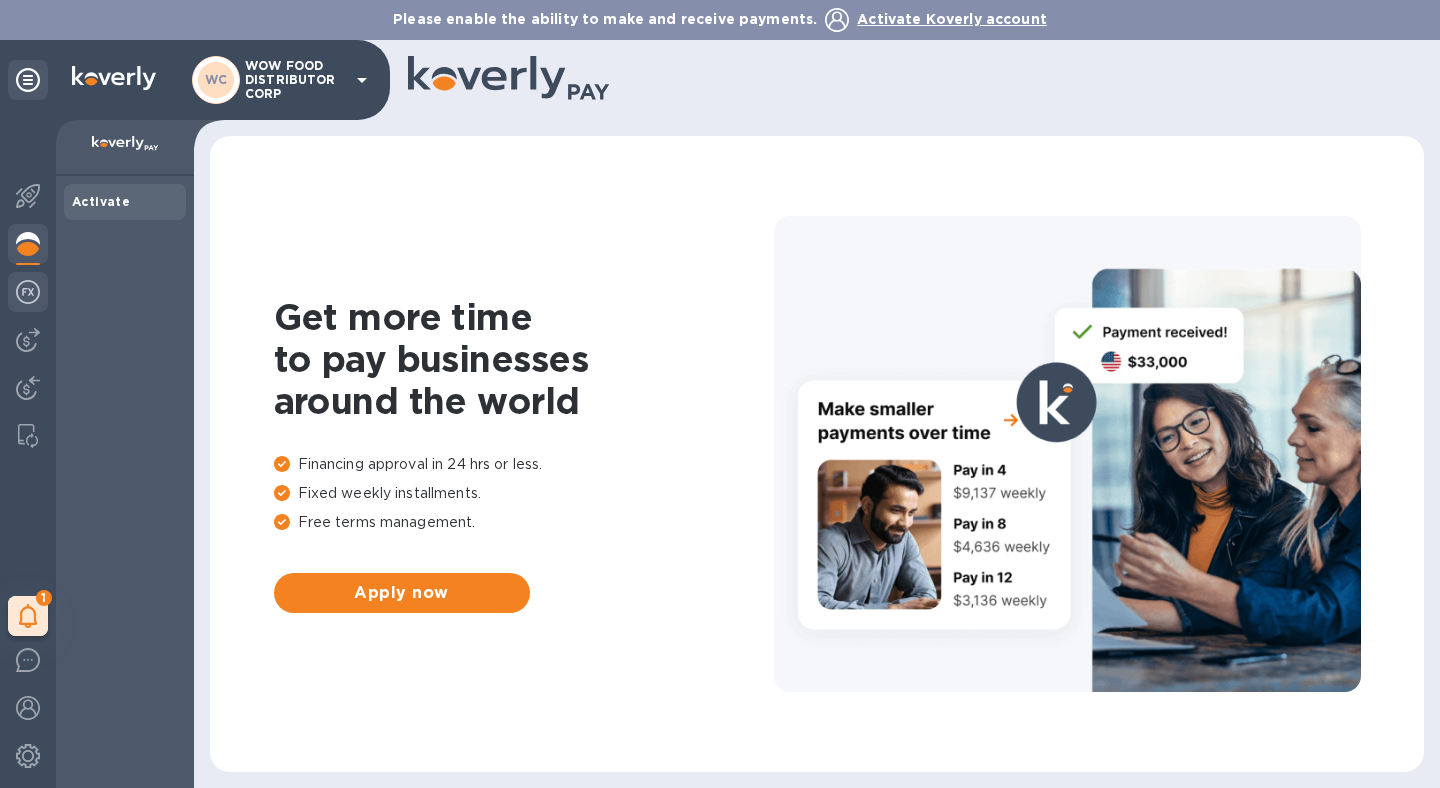 click at bounding box center (28, 292) 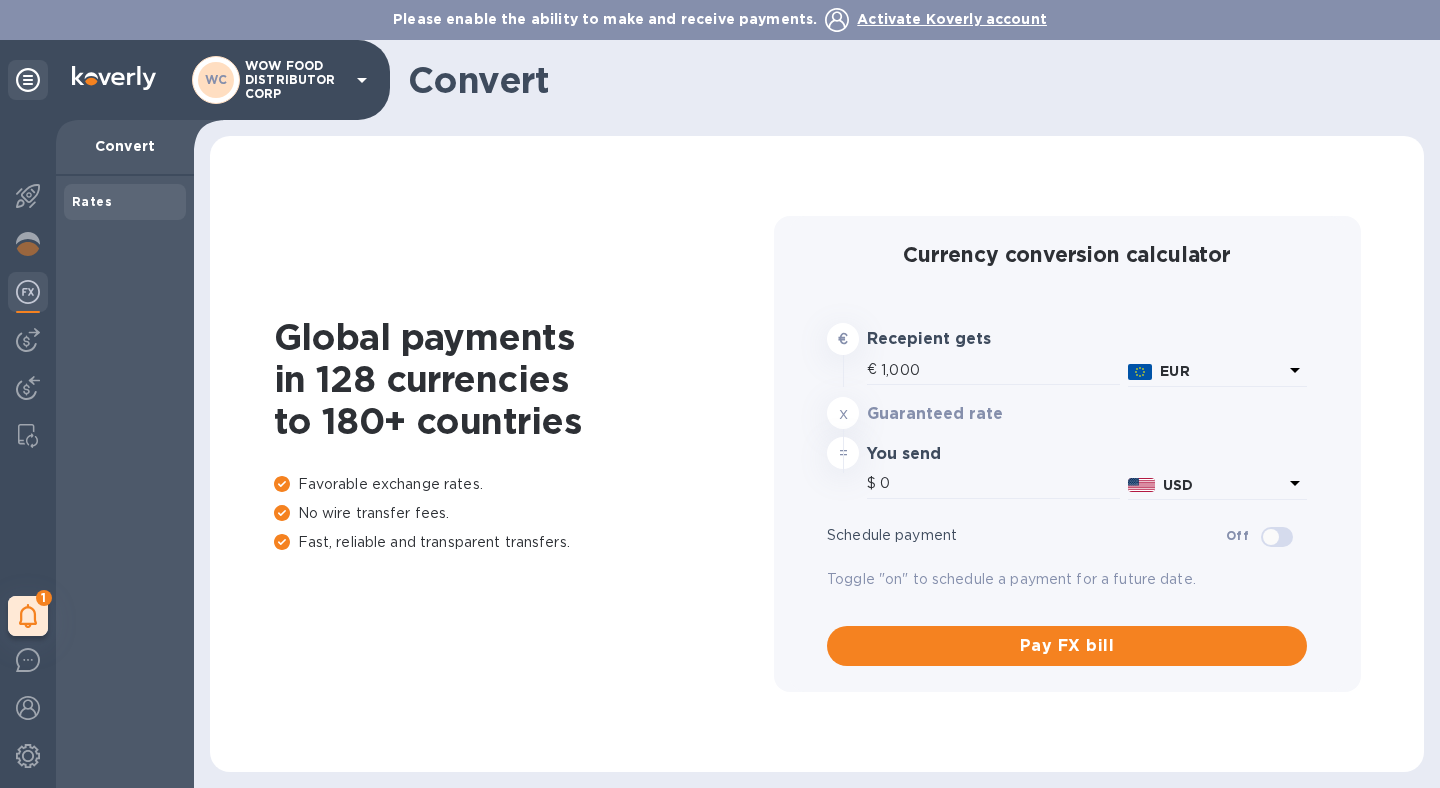 type on "1,172.65" 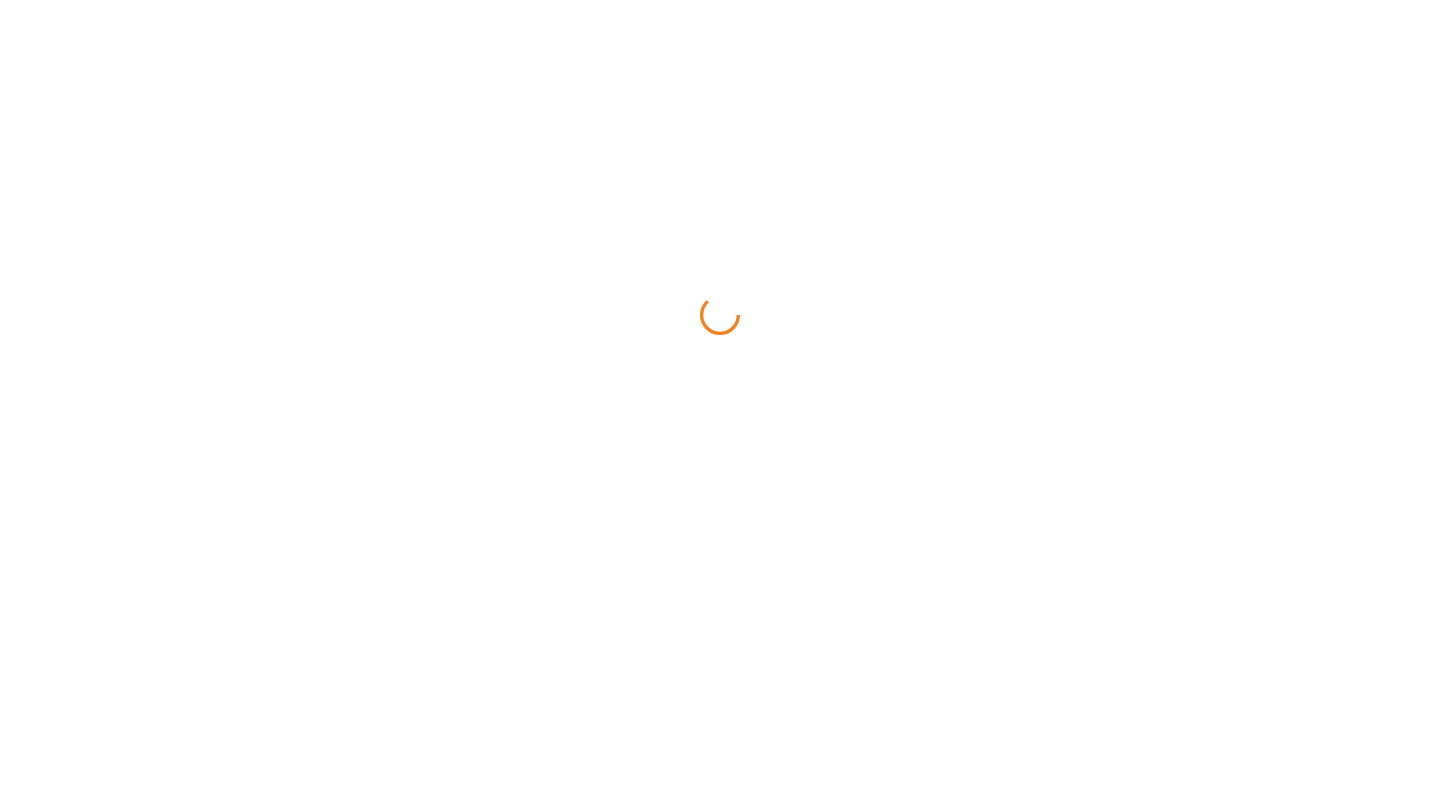 scroll, scrollTop: 0, scrollLeft: 0, axis: both 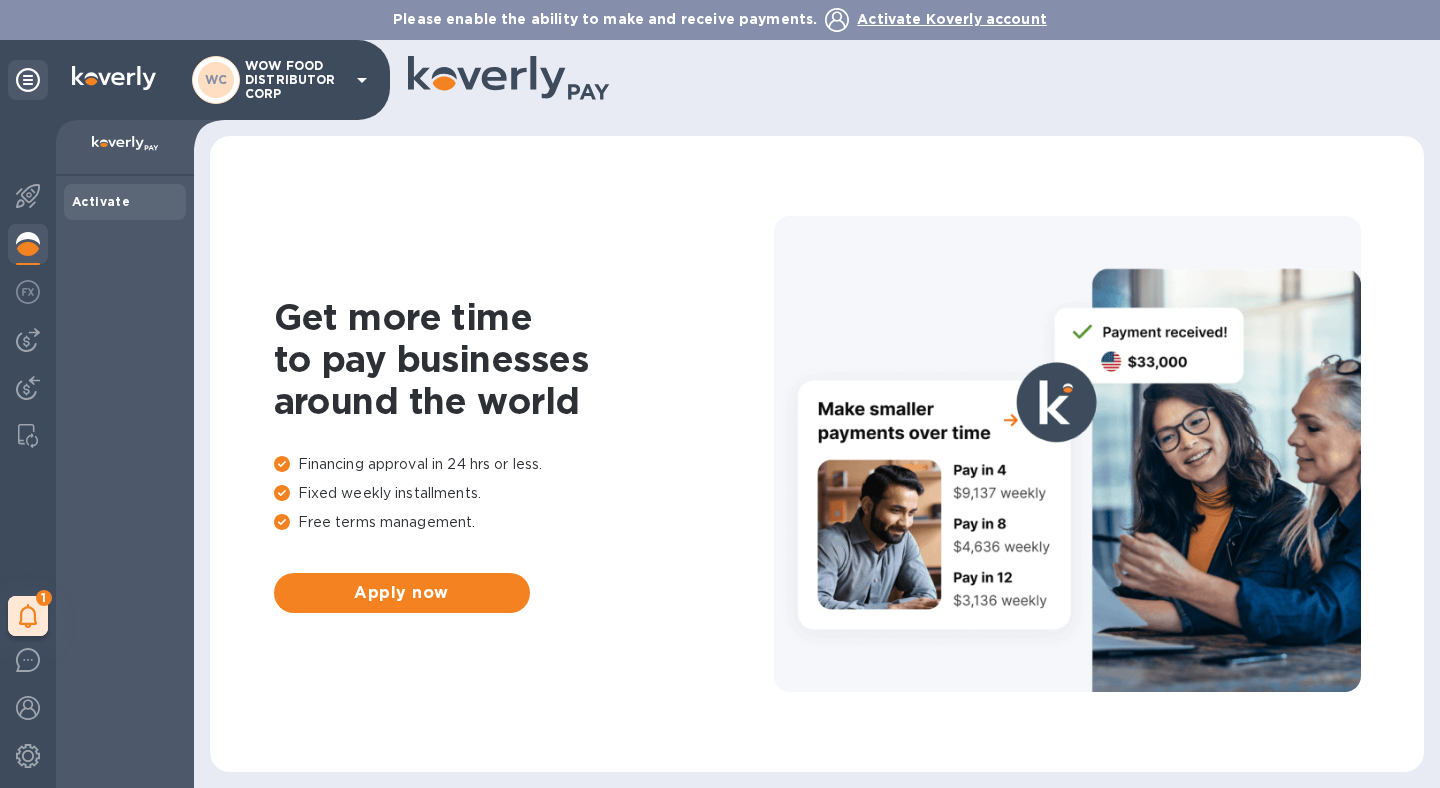 click on "1 My tasks" at bounding box center (28, 454) 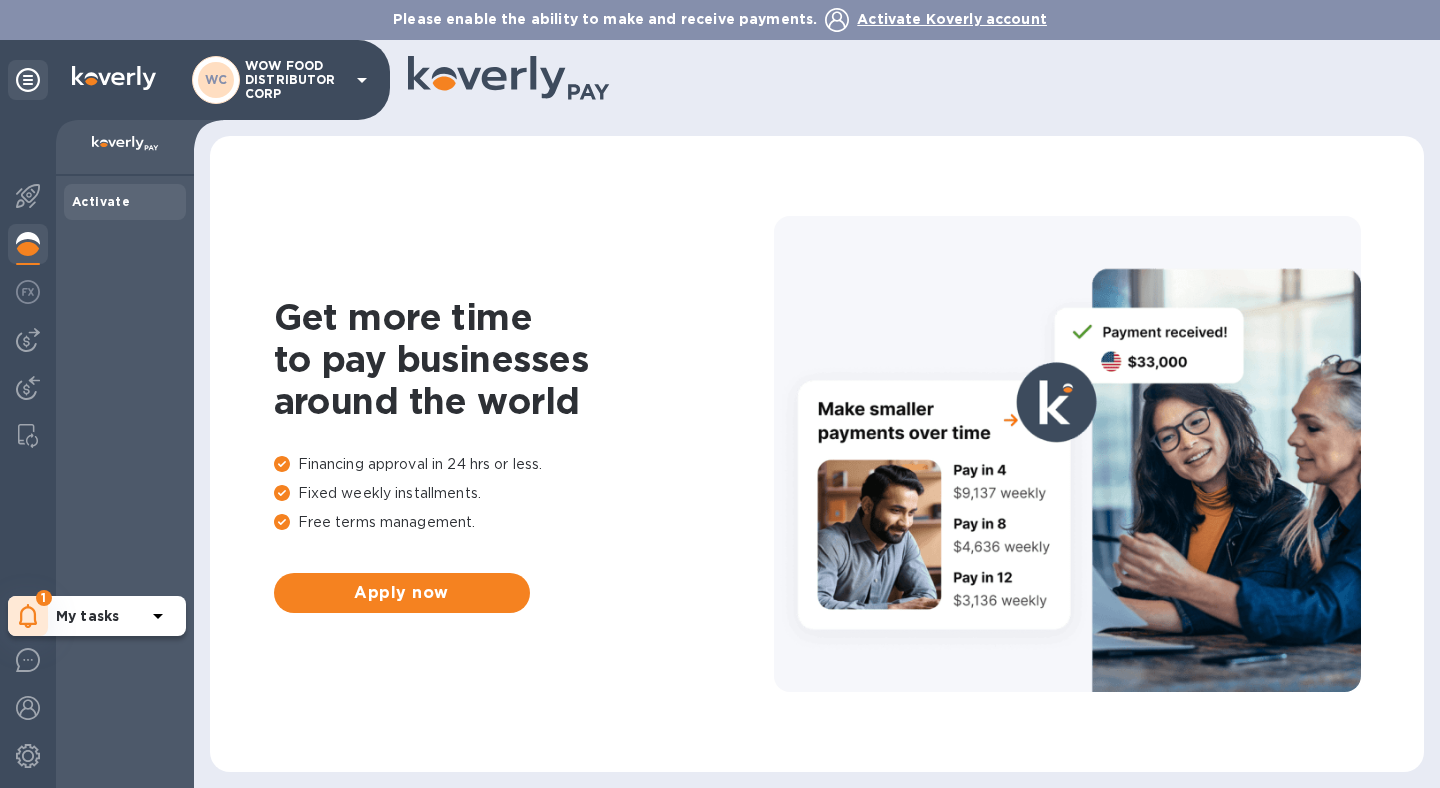 click 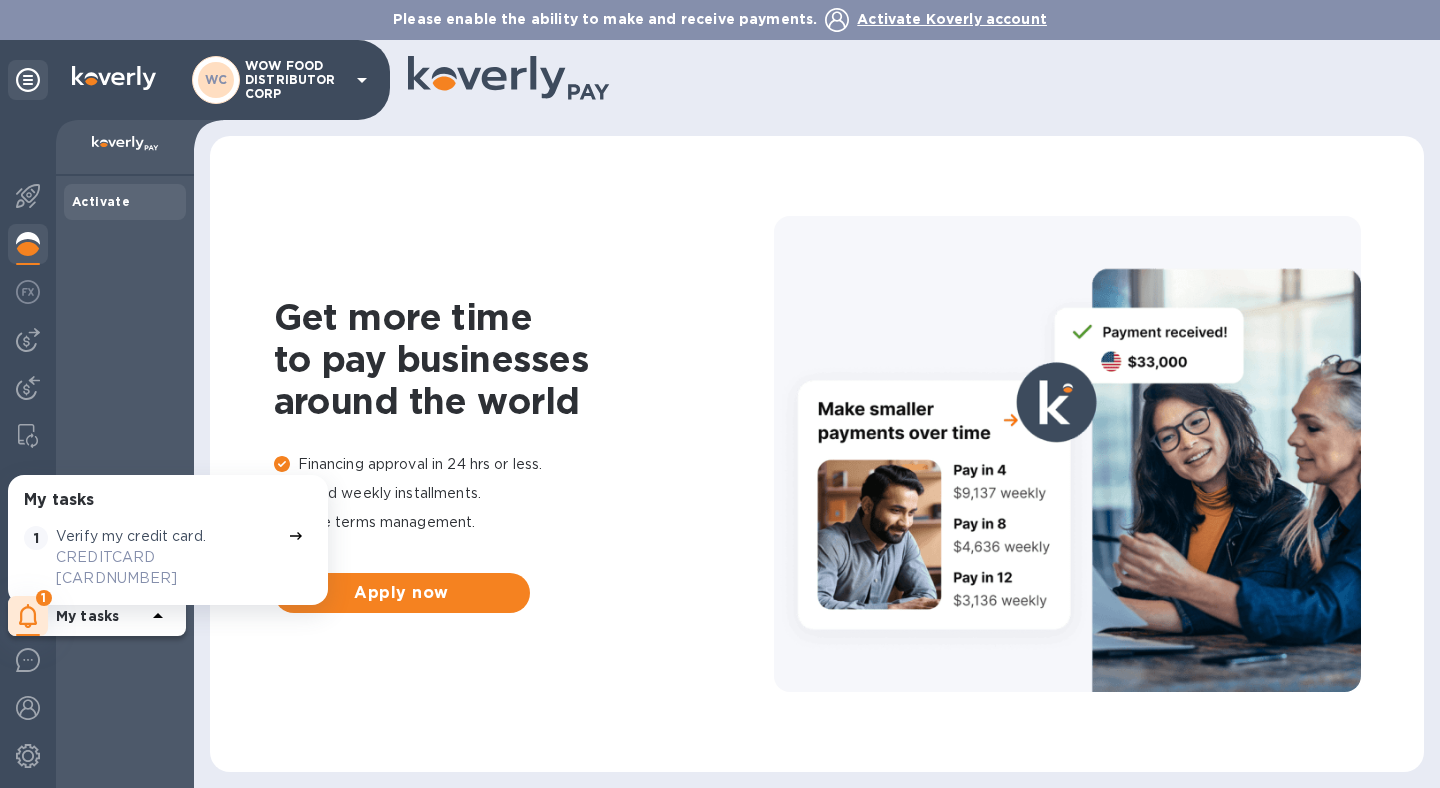 click on "CREDITCARD 1018" at bounding box center [168, 568] 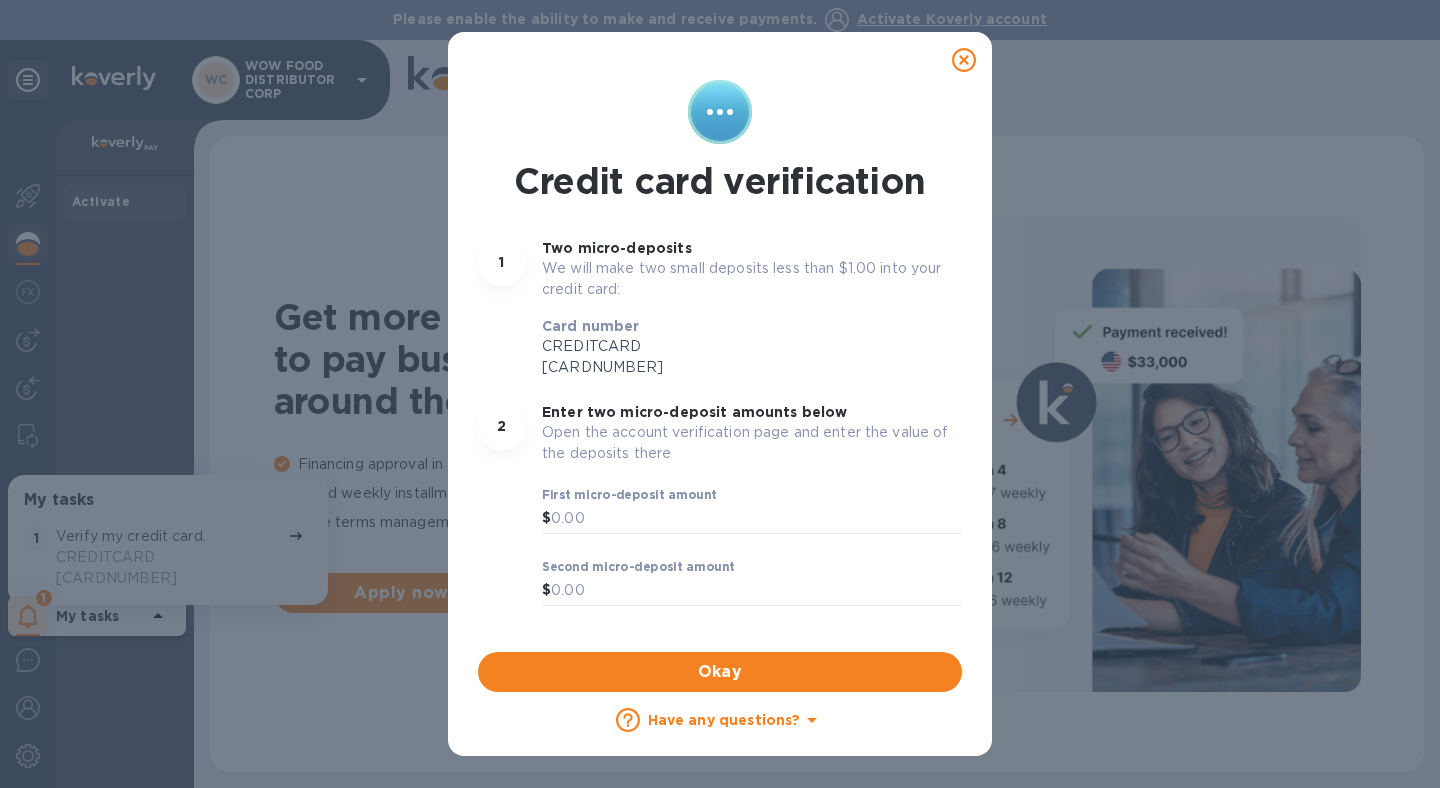 click 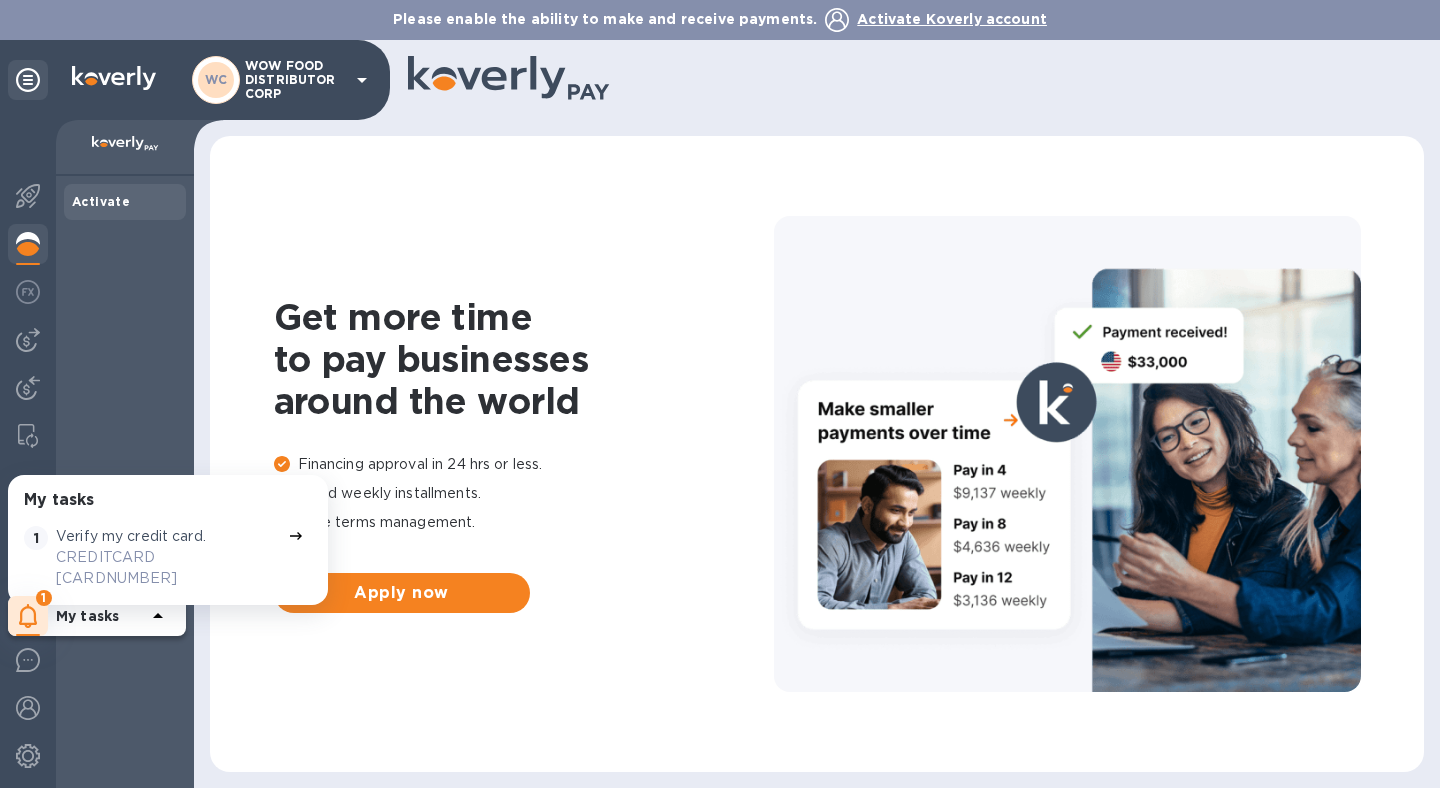 click on "Activate Koverly account" at bounding box center [952, 19] 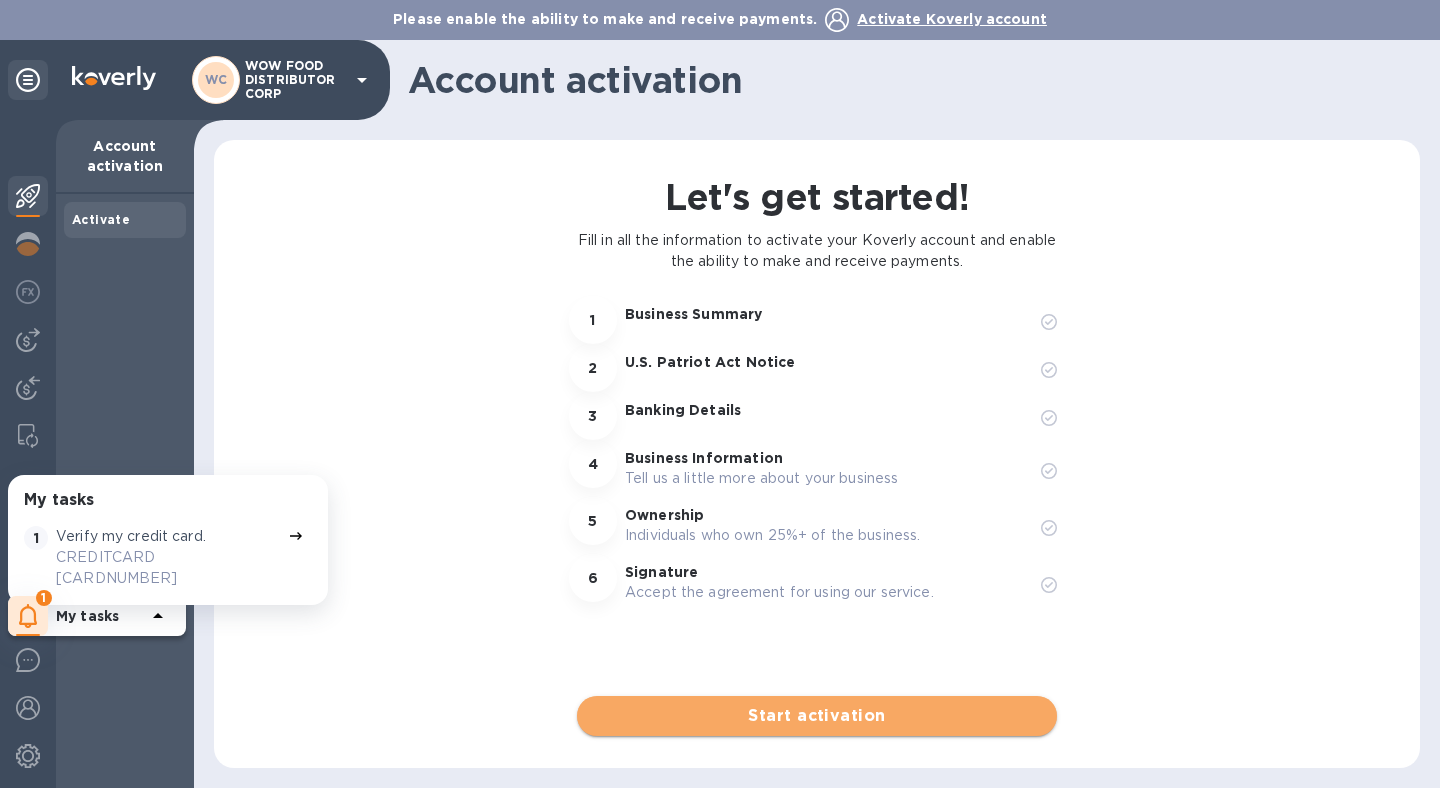 click on "Start activation" at bounding box center [817, 716] 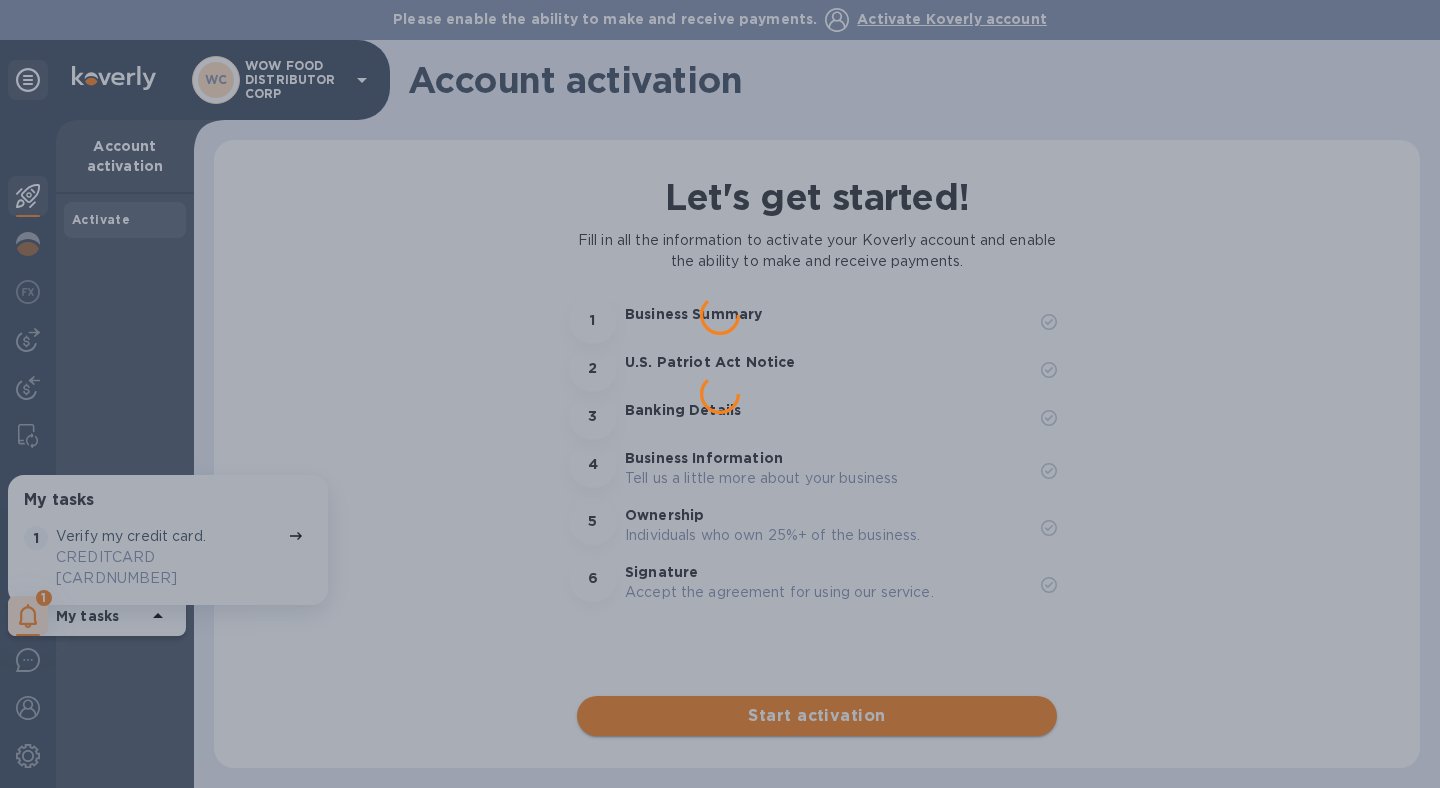 scroll, scrollTop: 0, scrollLeft: 0, axis: both 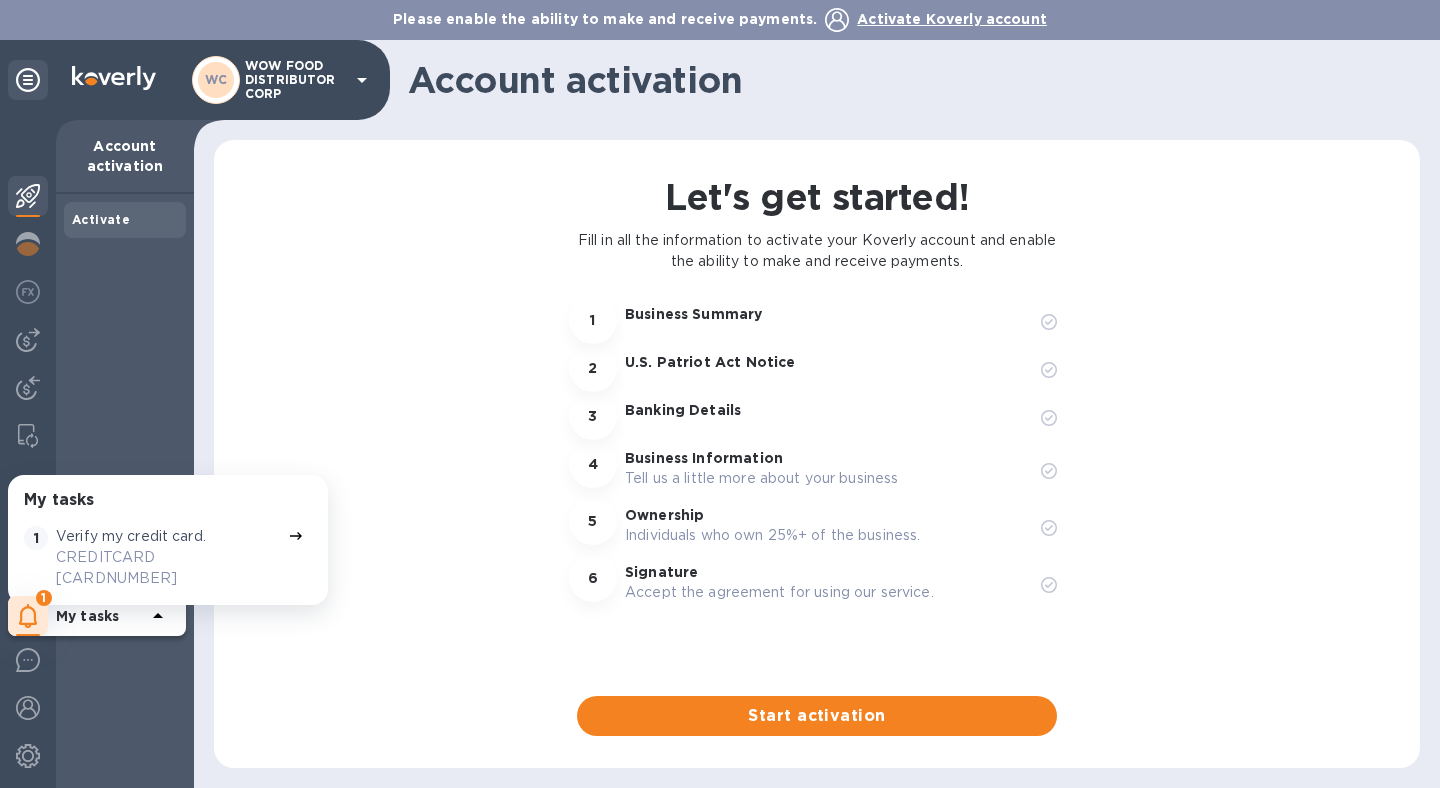 click on "WOW FOOD DISTRIBUTOR CORP" at bounding box center [295, 80] 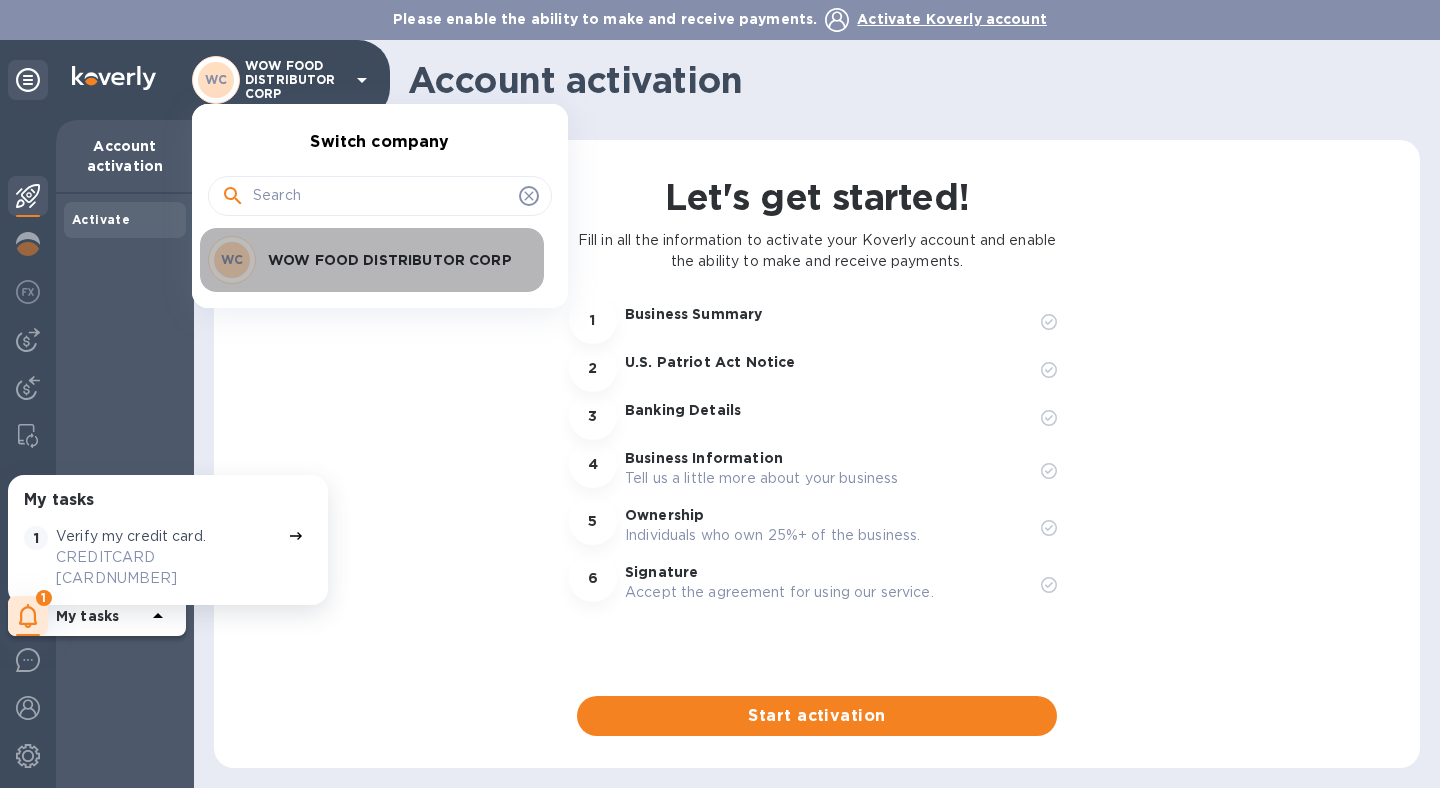 click on "WOW FOOD DISTRIBUTOR CORP" at bounding box center (394, 260) 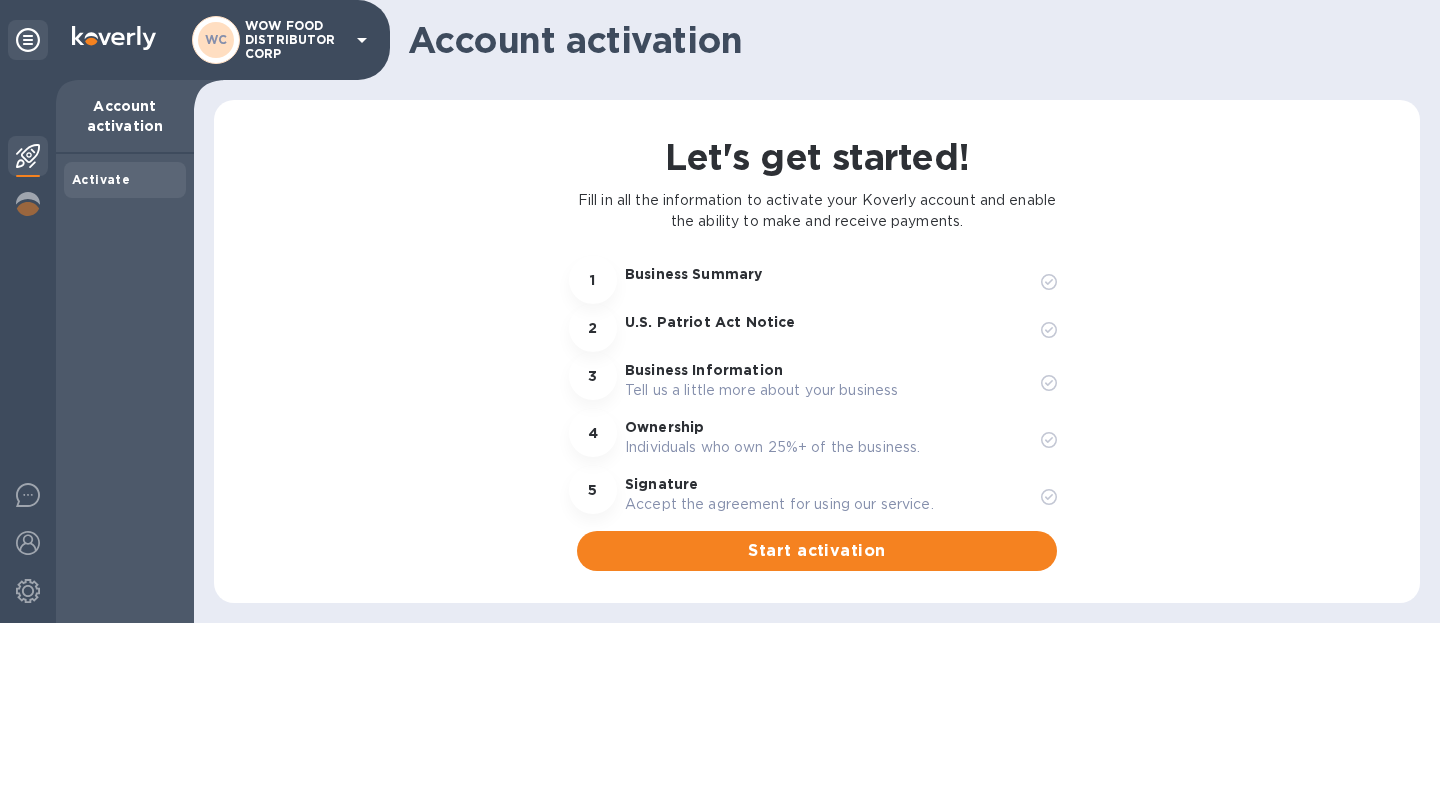 scroll, scrollTop: 0, scrollLeft: 0, axis: both 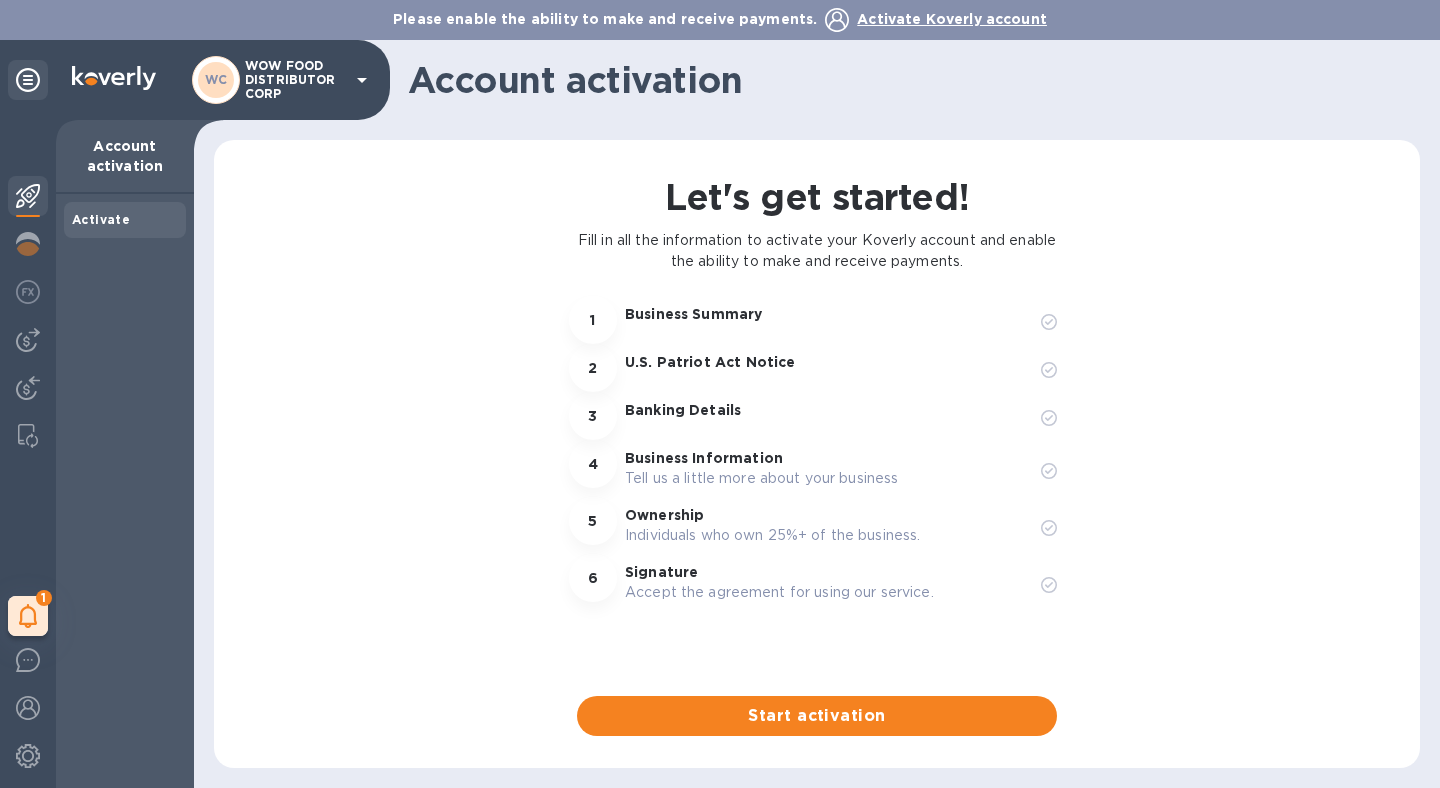 click on "1 My tasks" at bounding box center [28, 454] 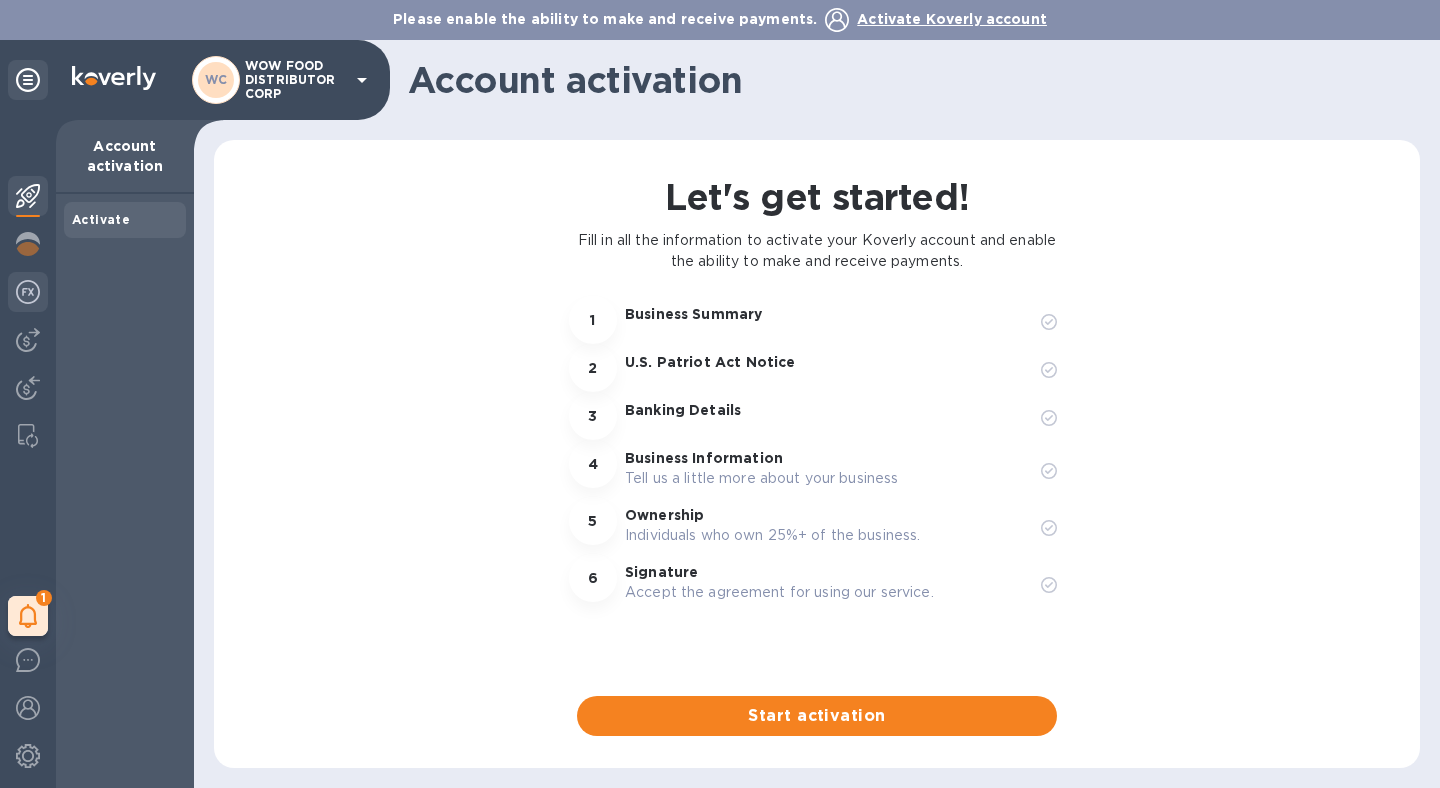 drag, startPoint x: 41, startPoint y: 244, endPoint x: 36, endPoint y: 282, distance: 38.327538 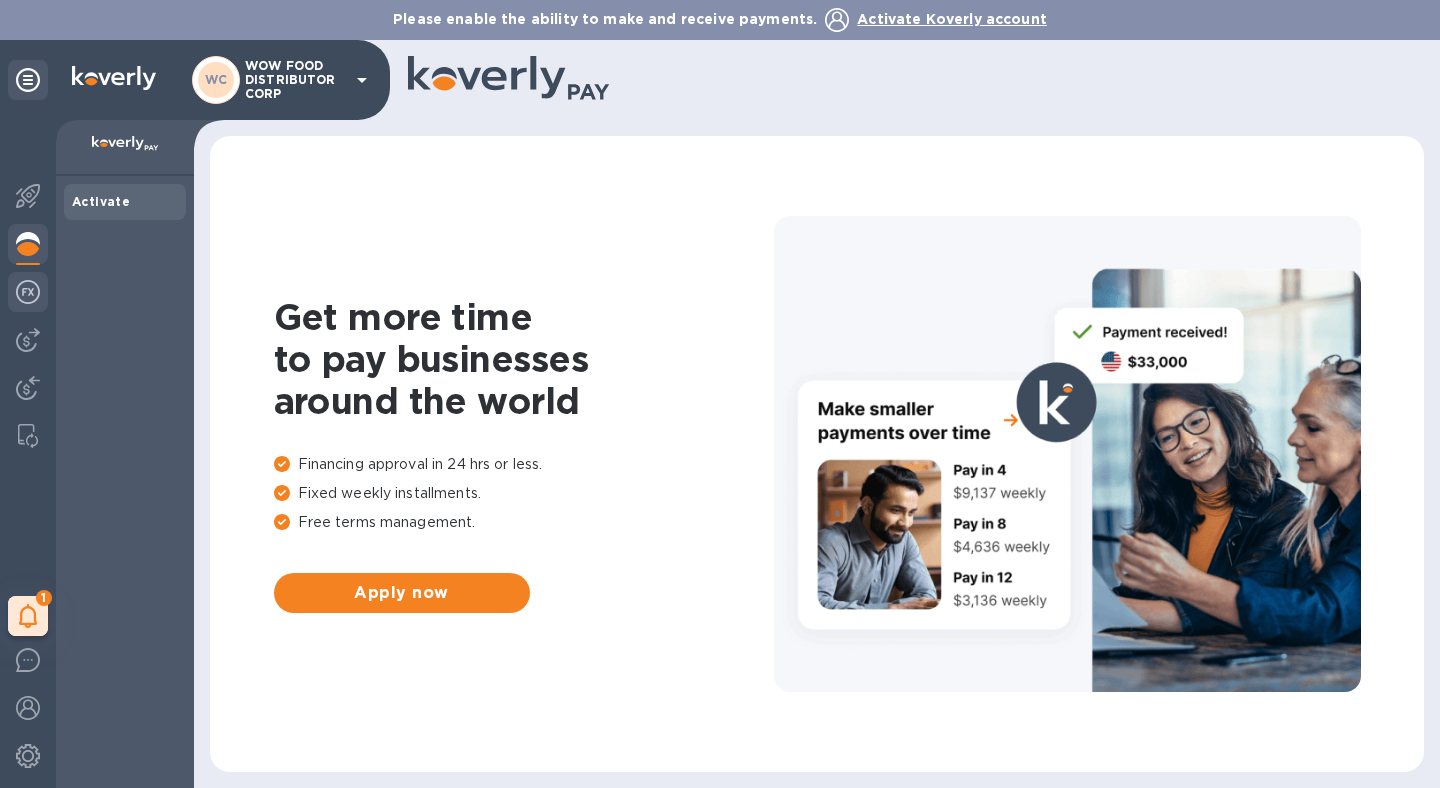 click at bounding box center [28, 292] 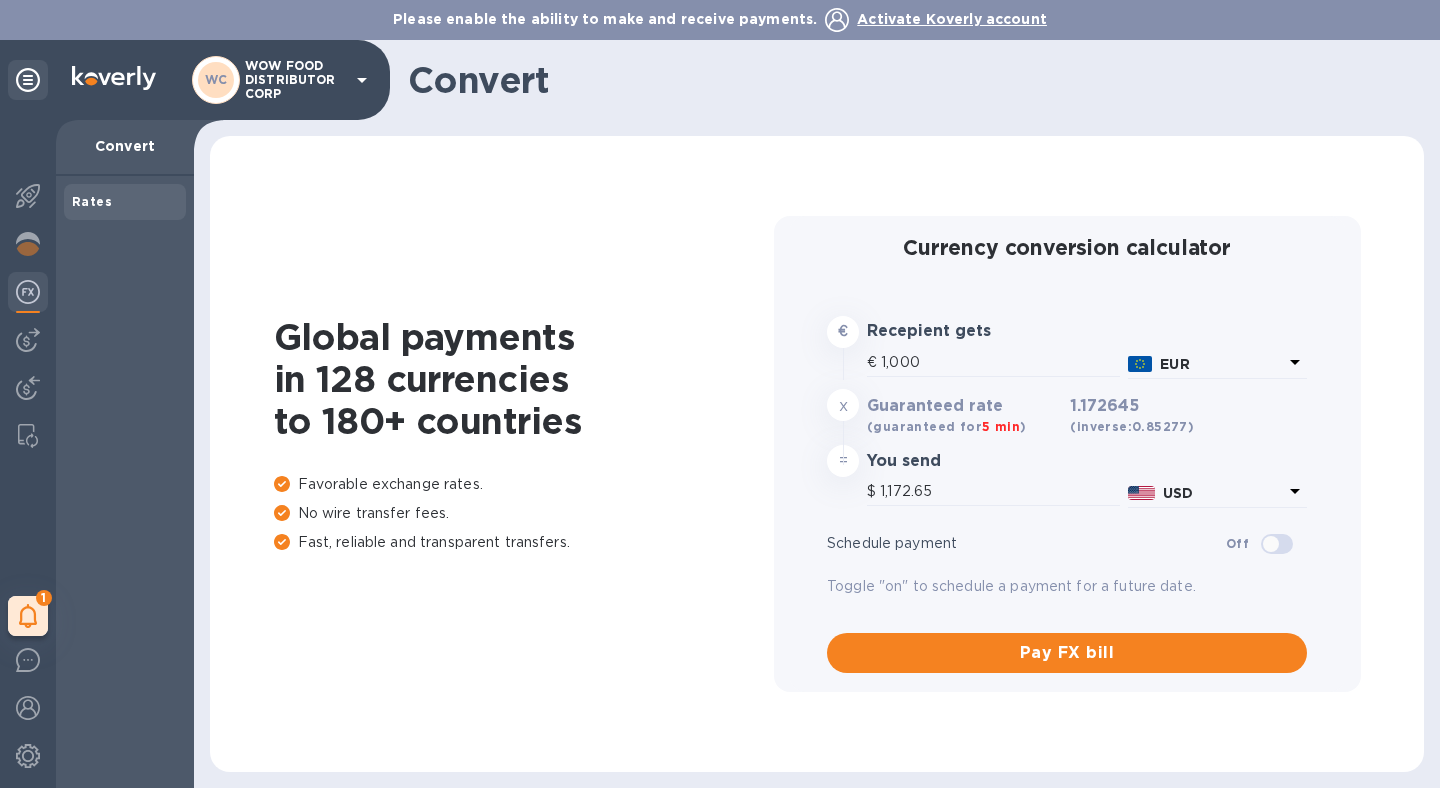scroll, scrollTop: 0, scrollLeft: 0, axis: both 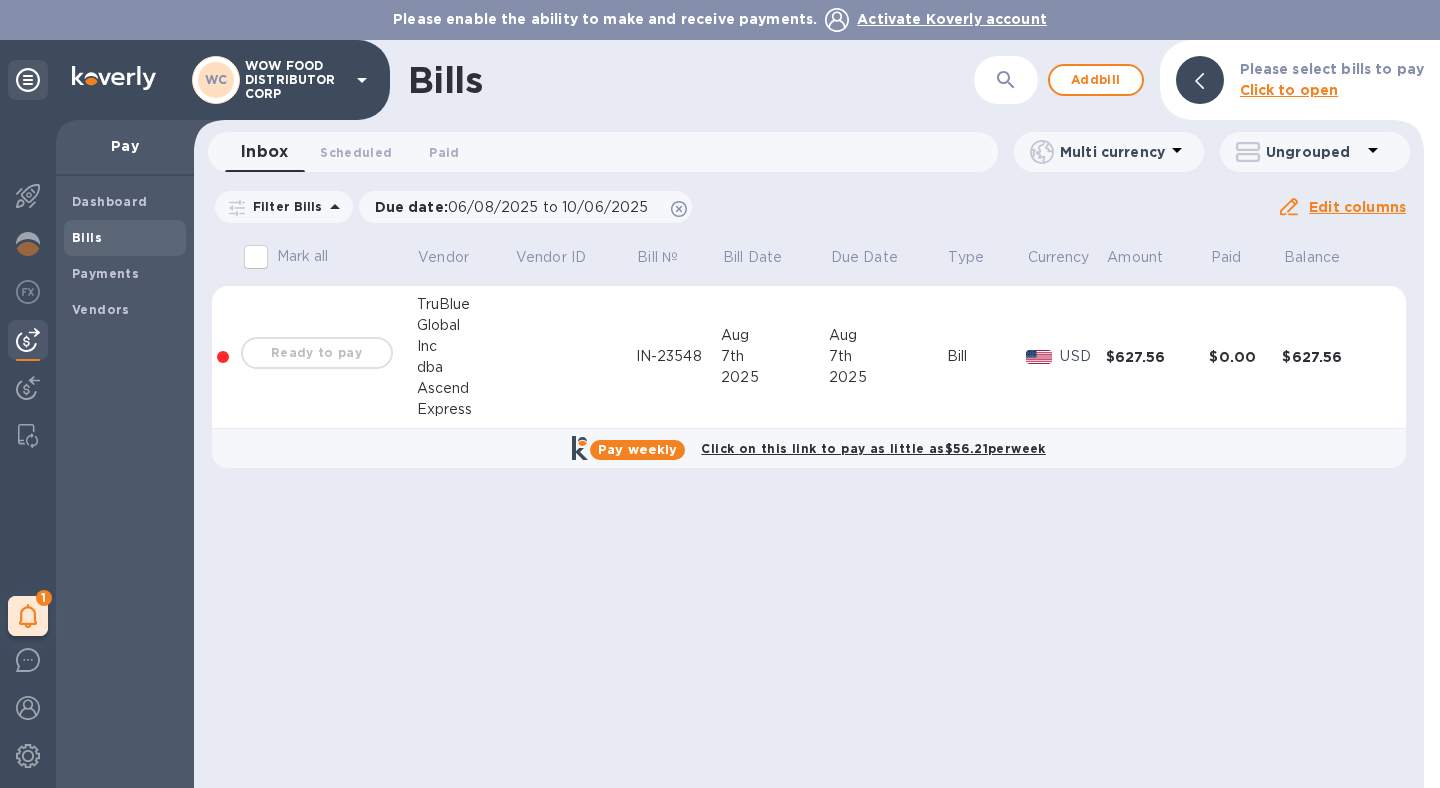 click on "Ready to pay" at bounding box center [317, 353] 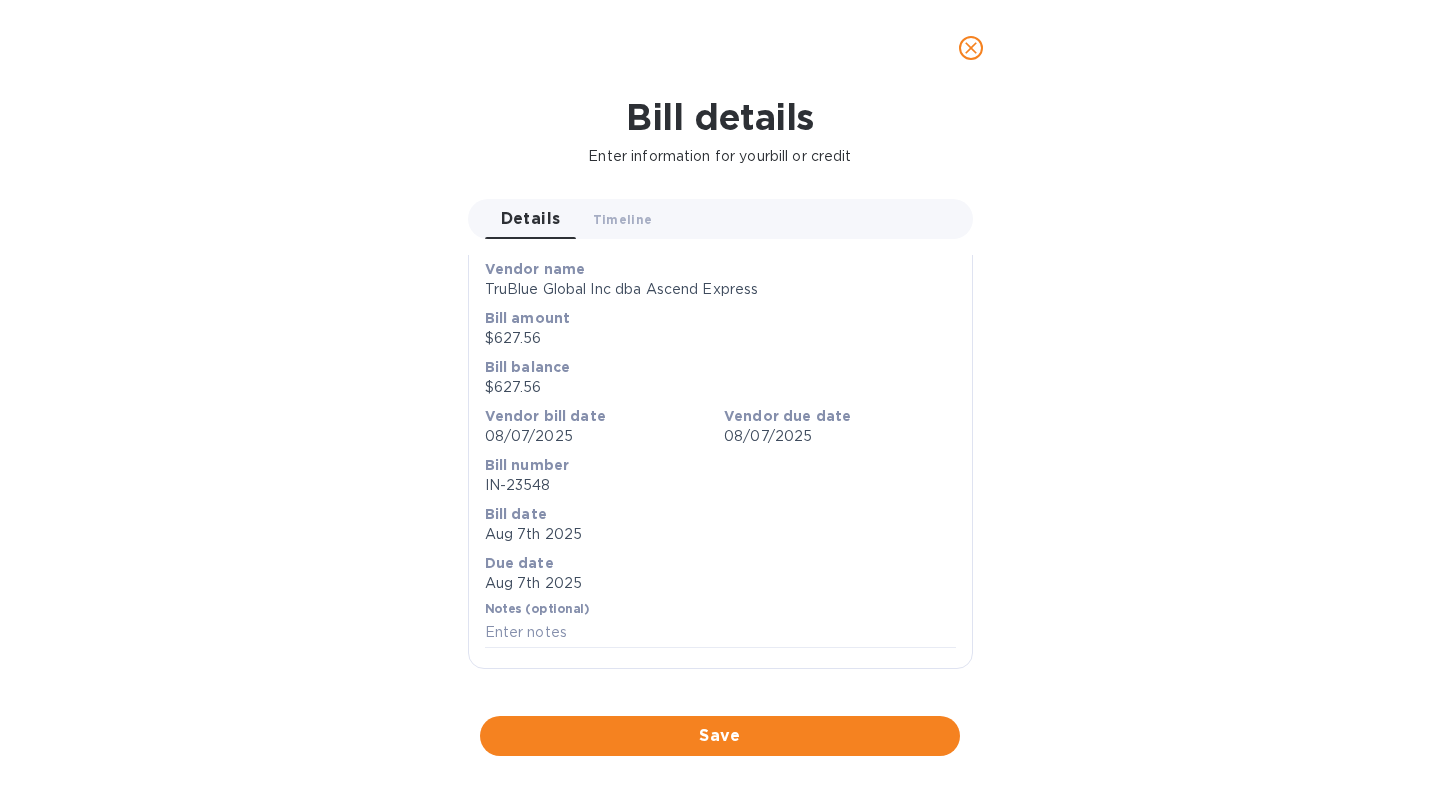 scroll, scrollTop: 700, scrollLeft: 0, axis: vertical 